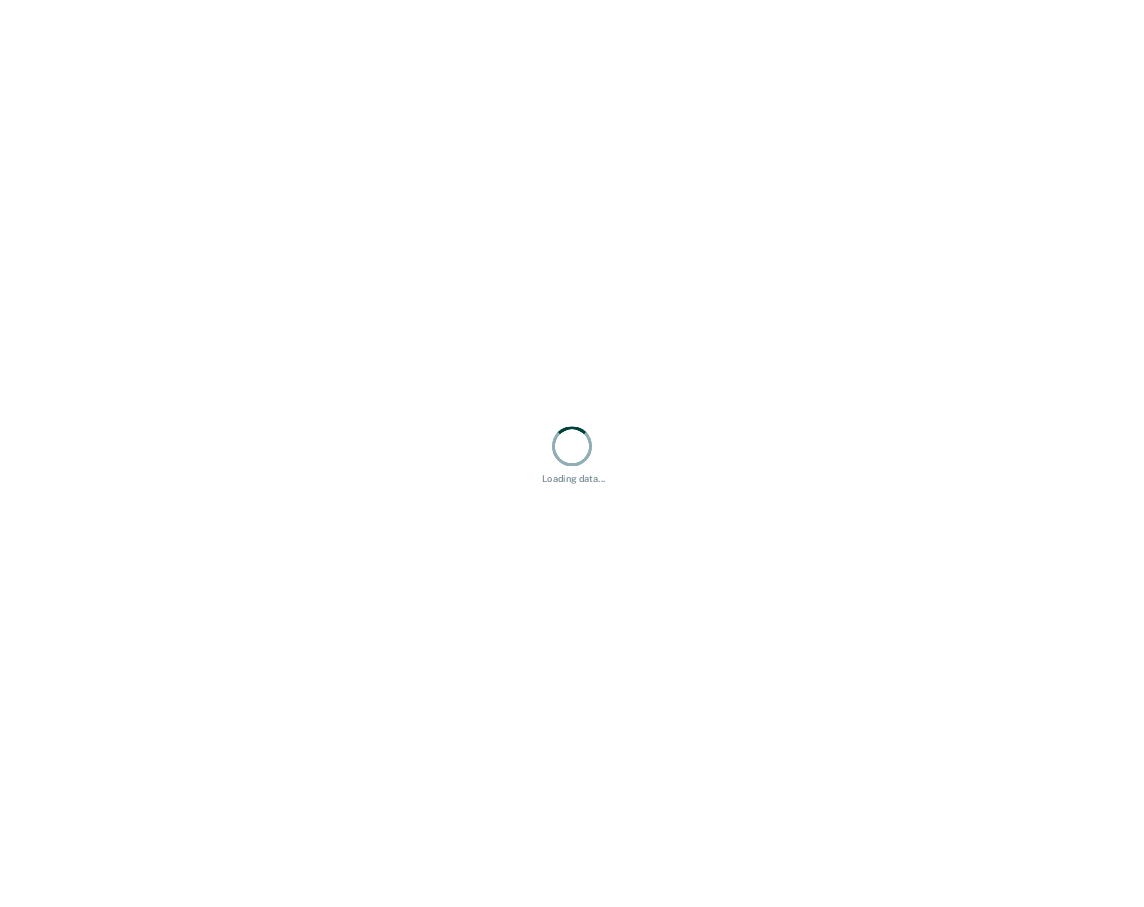 scroll, scrollTop: 0, scrollLeft: 0, axis: both 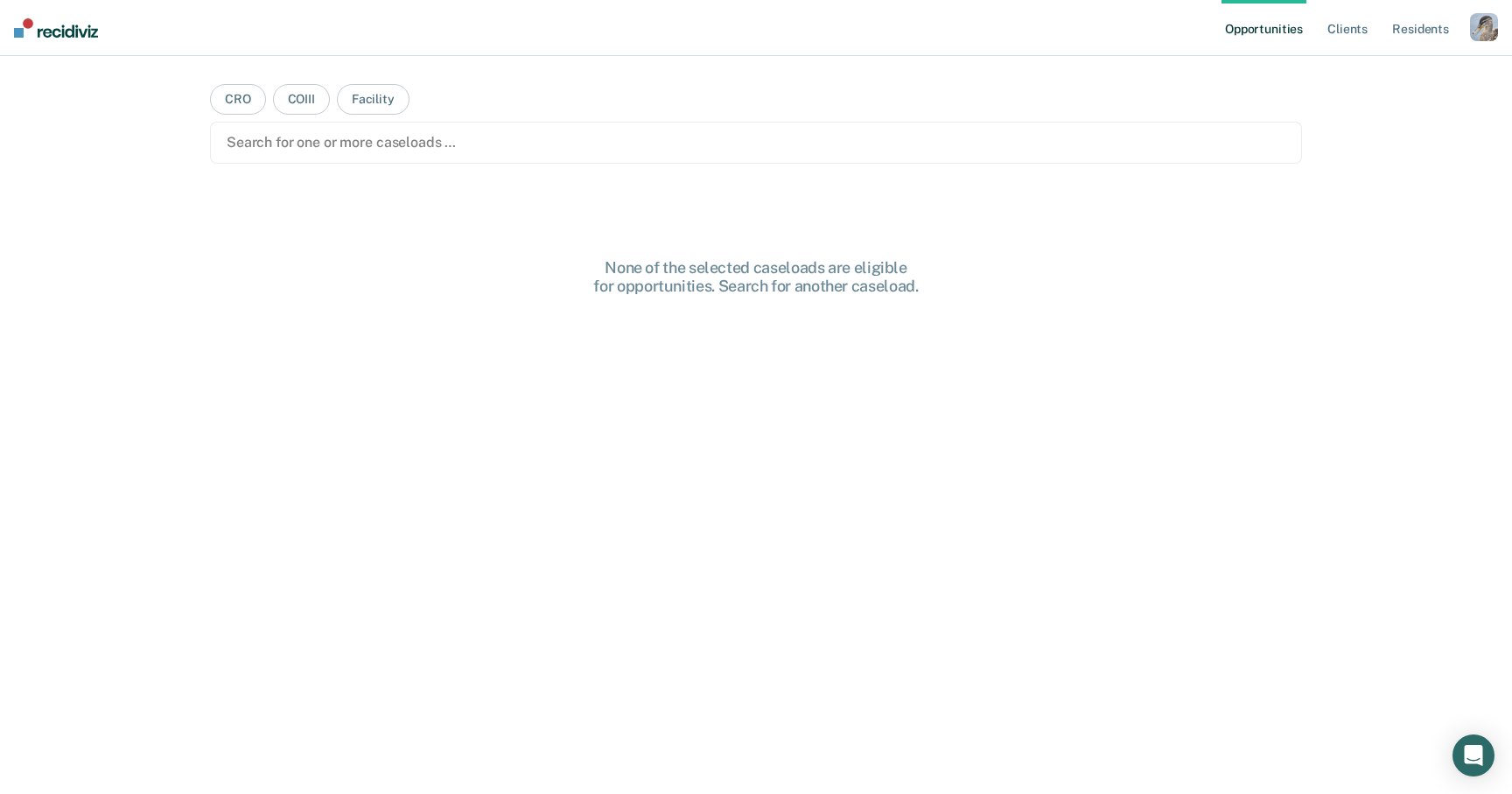 click at bounding box center (1484, 27) 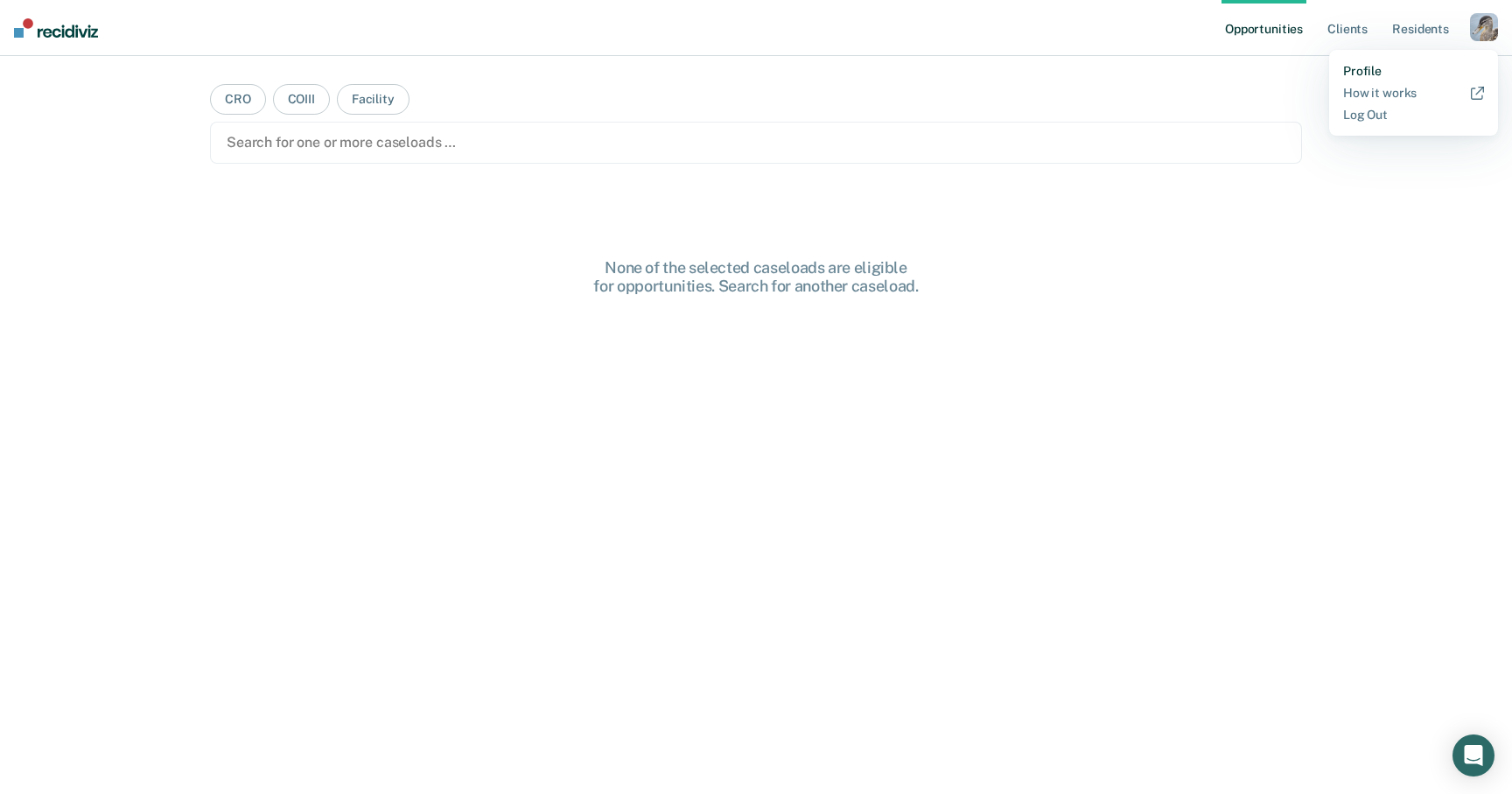 click on "Profile" at bounding box center [1413, 71] 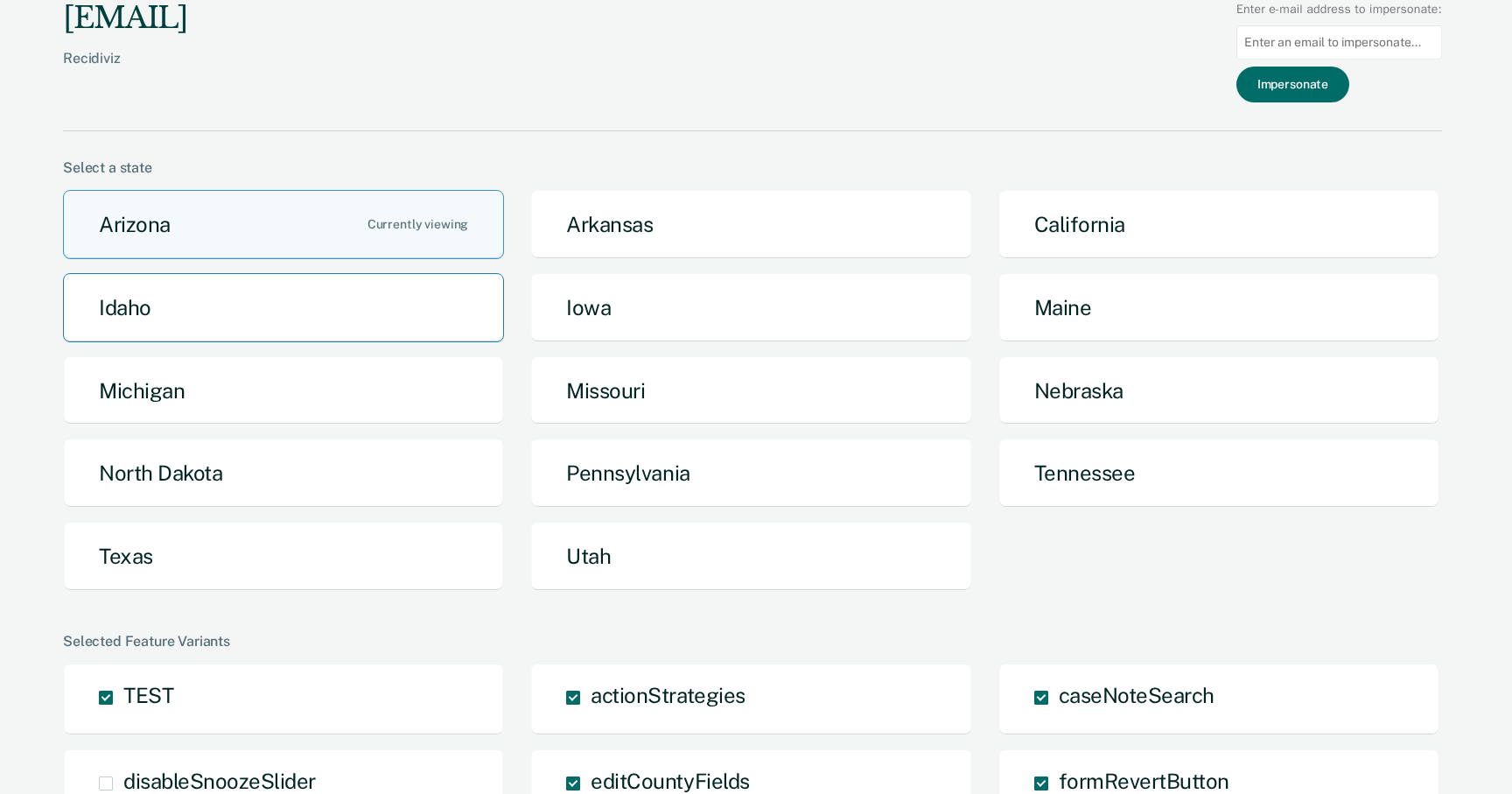 click on "Idaho" at bounding box center (284, 307) 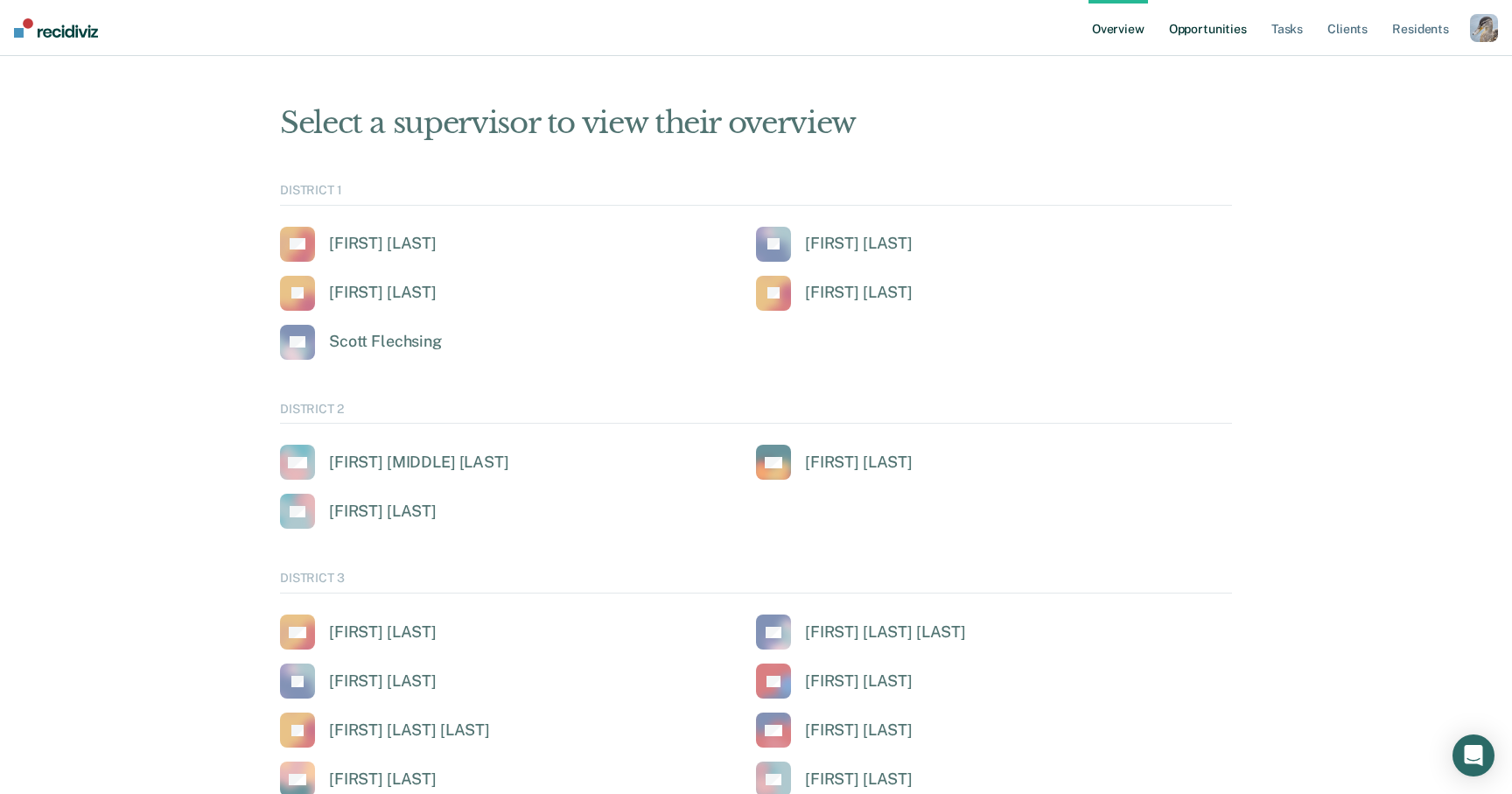 click on "Opportunities" at bounding box center [1208, 28] 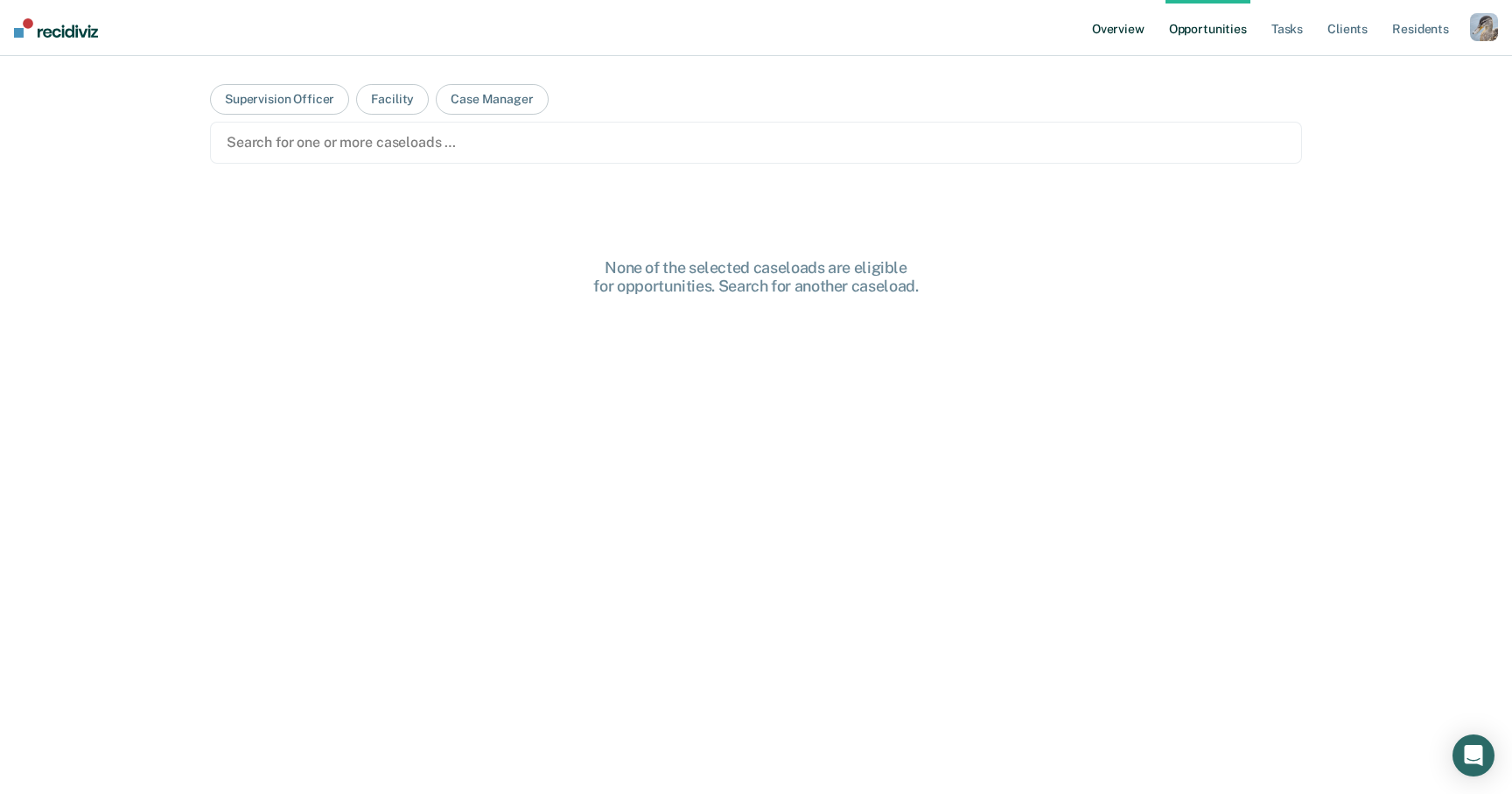 click on "Overview" at bounding box center [1118, 28] 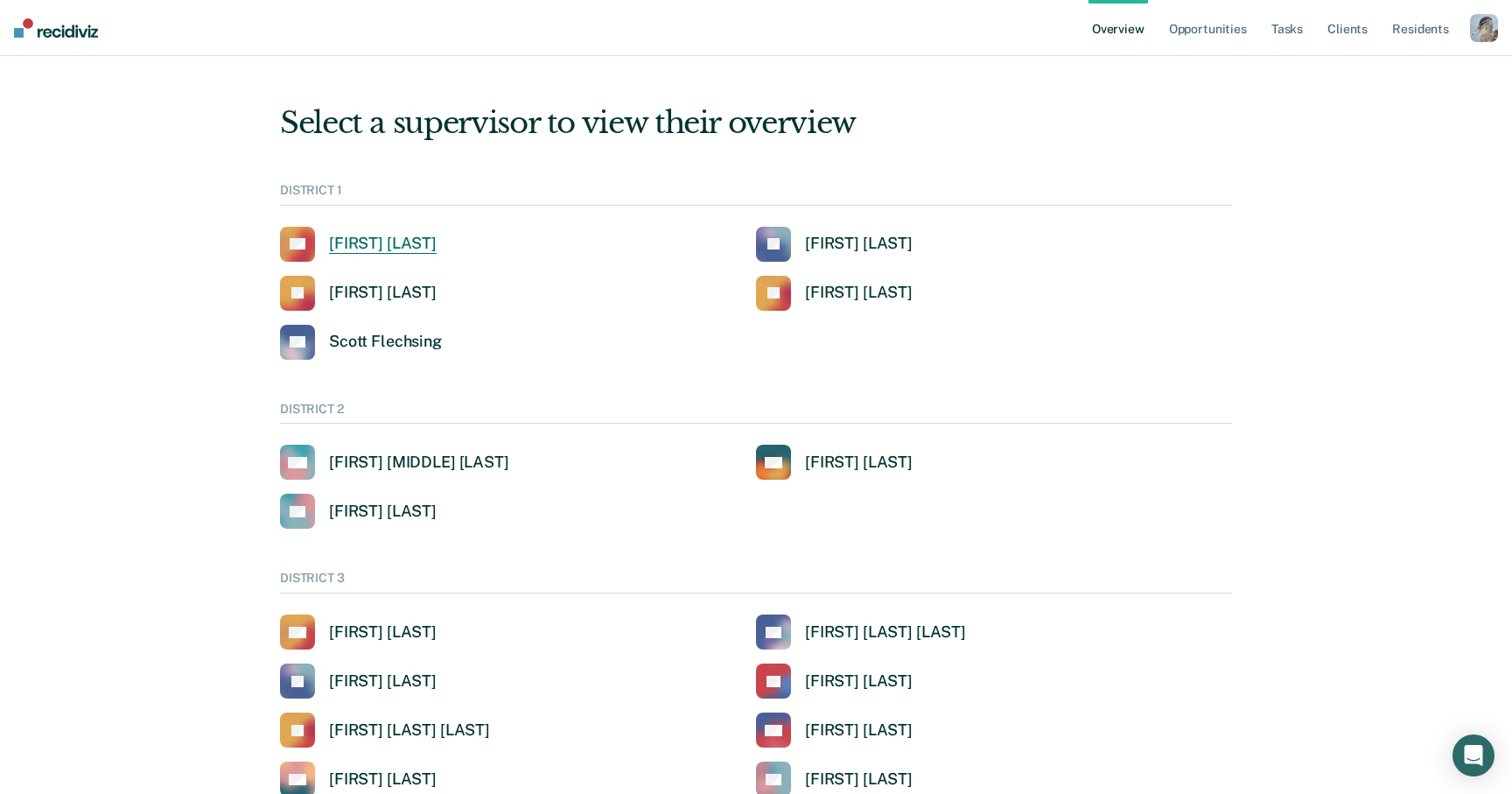 click on "[FIRST] [LAST]" at bounding box center [382, 243] 